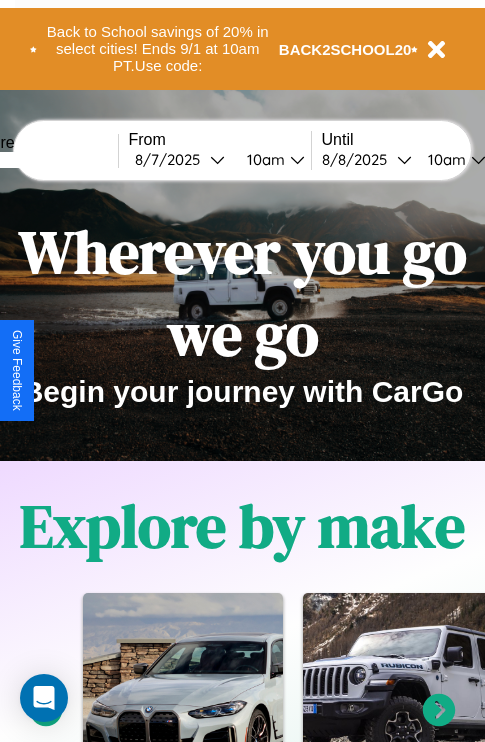 scroll, scrollTop: 0, scrollLeft: 0, axis: both 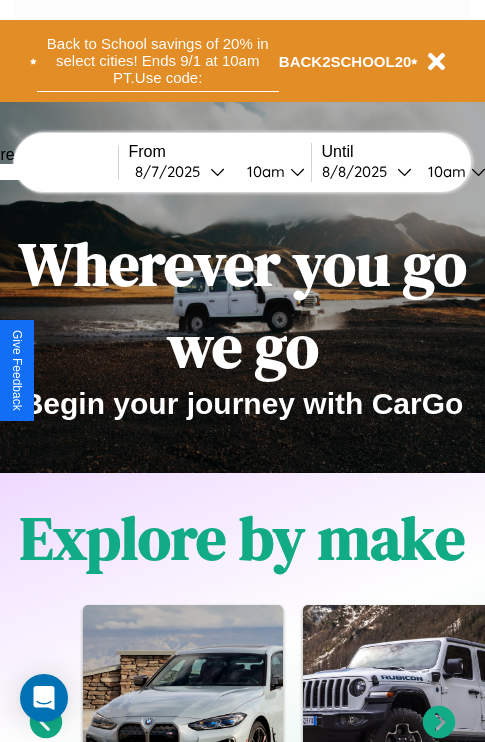 click on "Back to School savings of 20% in select cities! Ends 9/1 at 10am PT.  Use code:" at bounding box center [158, 61] 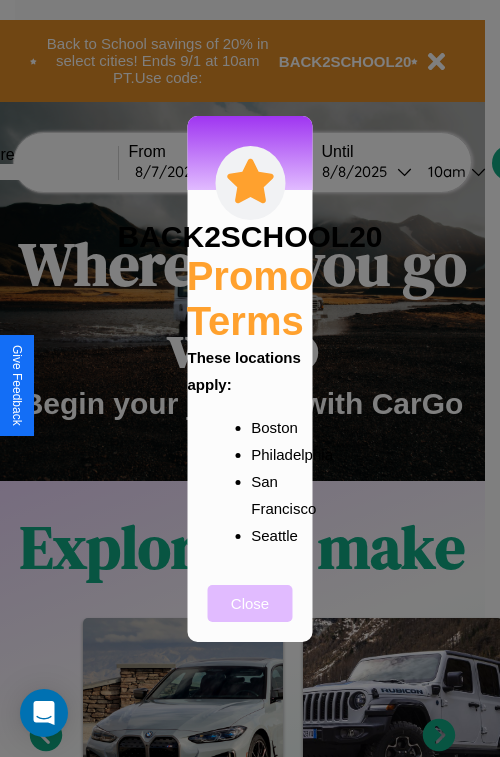 click on "Close" at bounding box center (250, 603) 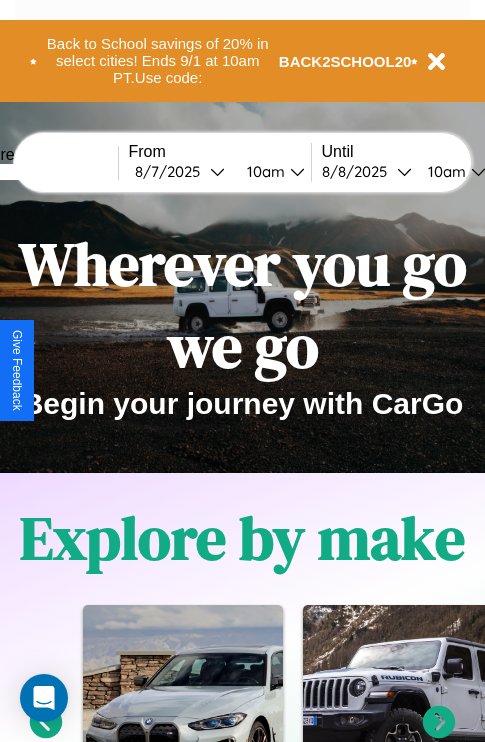 scroll, scrollTop: 308, scrollLeft: 0, axis: vertical 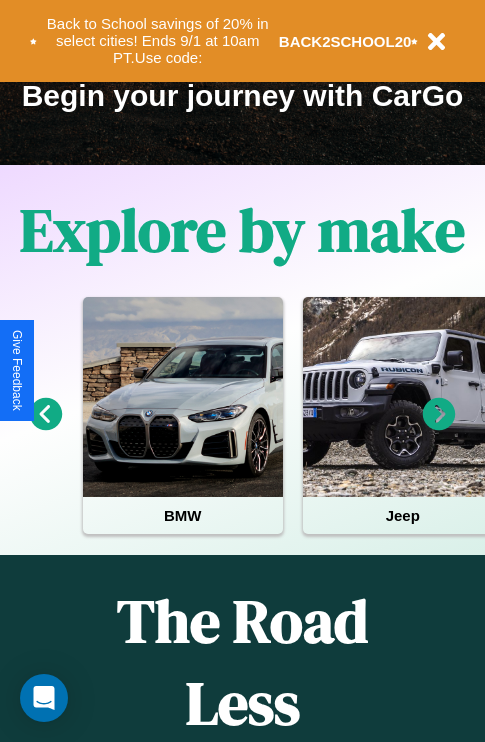 click 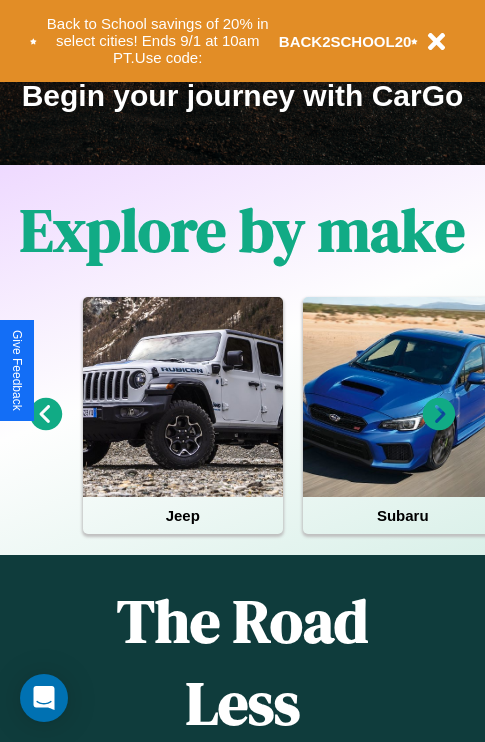 click 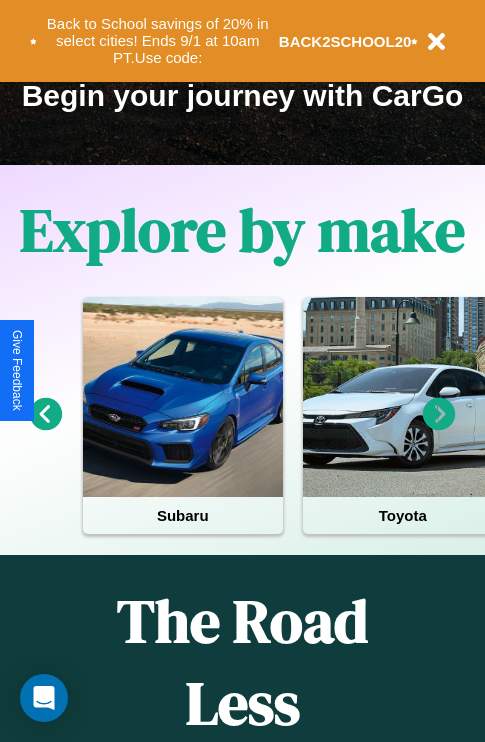 click 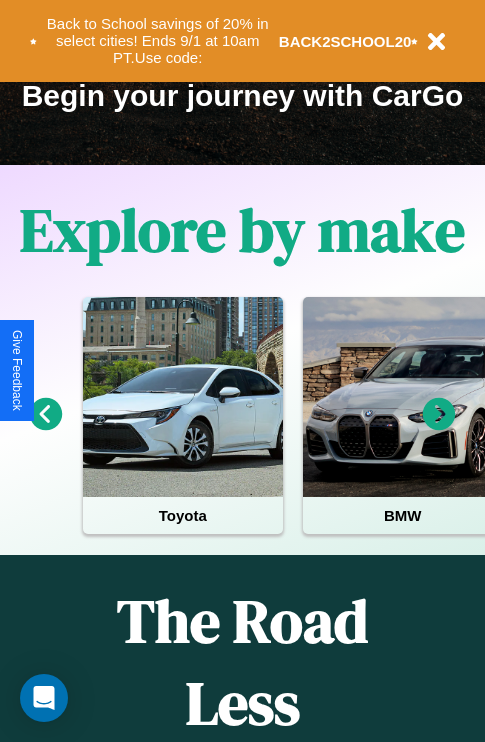 click 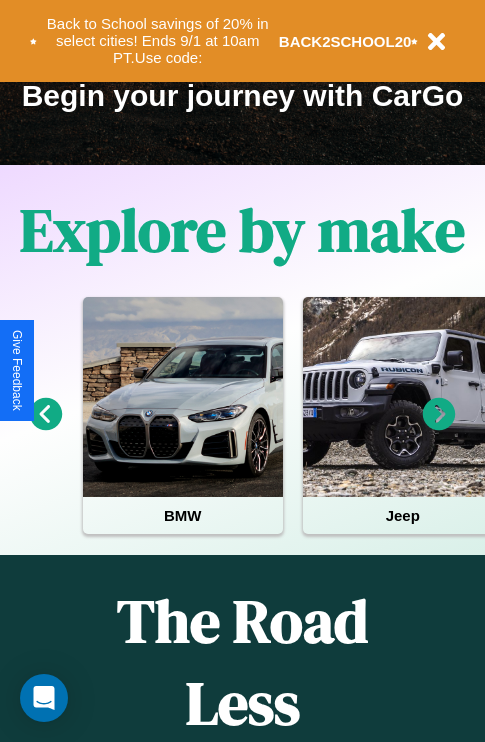 click 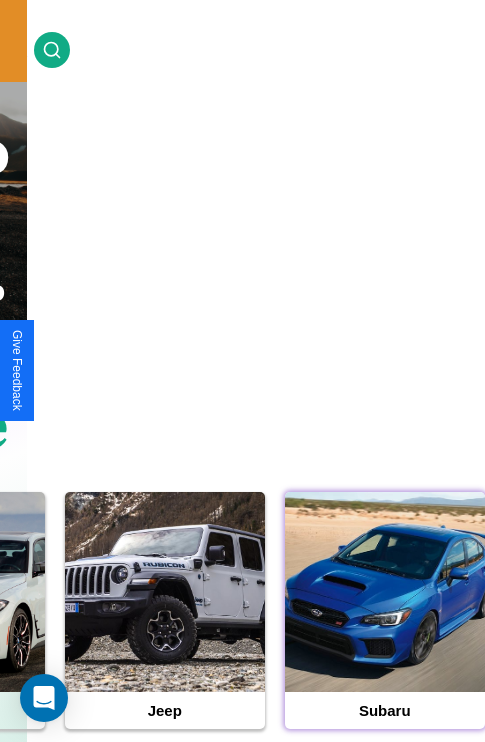 click at bounding box center (385, 592) 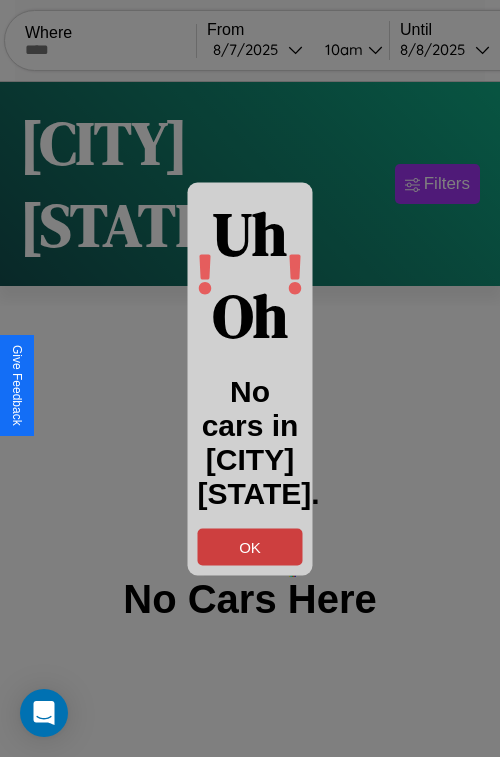 click on "OK" at bounding box center (250, 546) 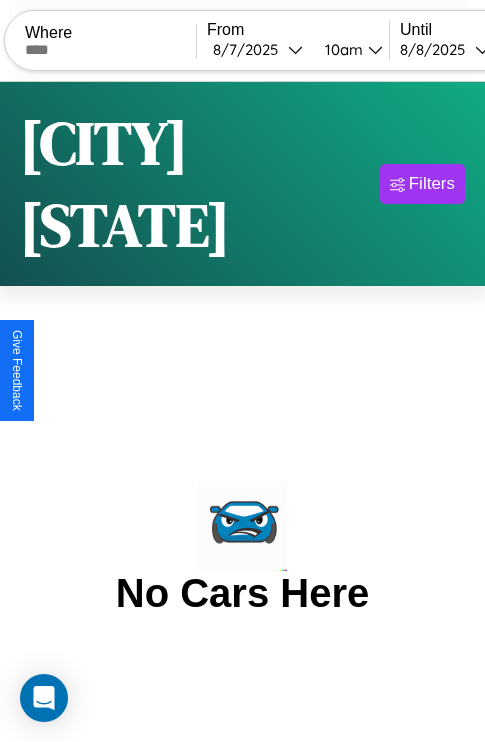 click at bounding box center (110, 50) 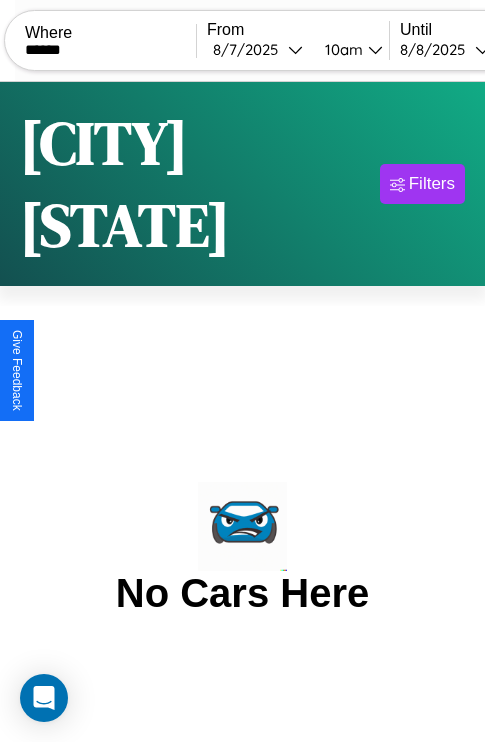 type on "******" 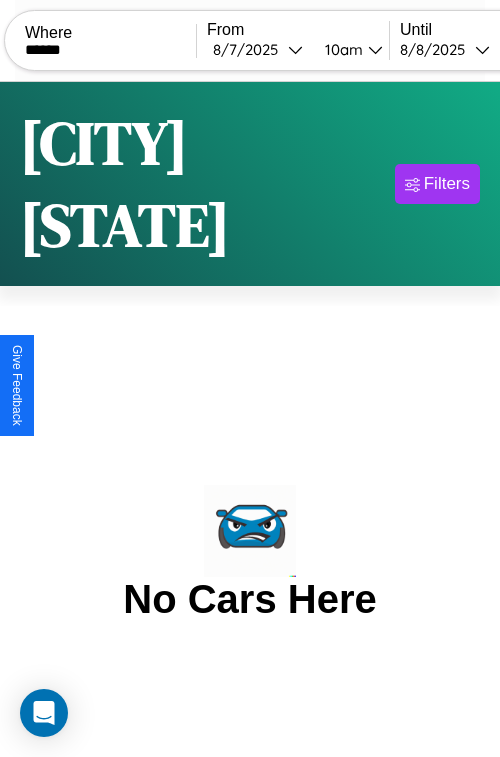select on "*" 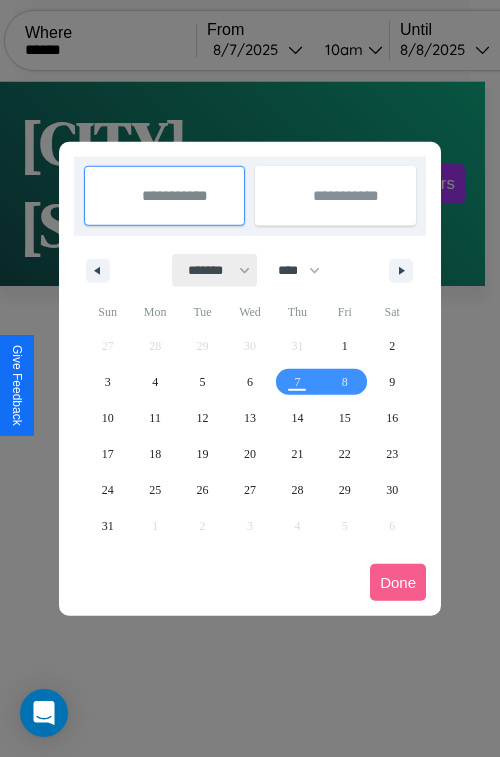 click on "******* ******** ***** ***** *** **** **** ****** ********* ******* ******** ********" at bounding box center [215, 270] 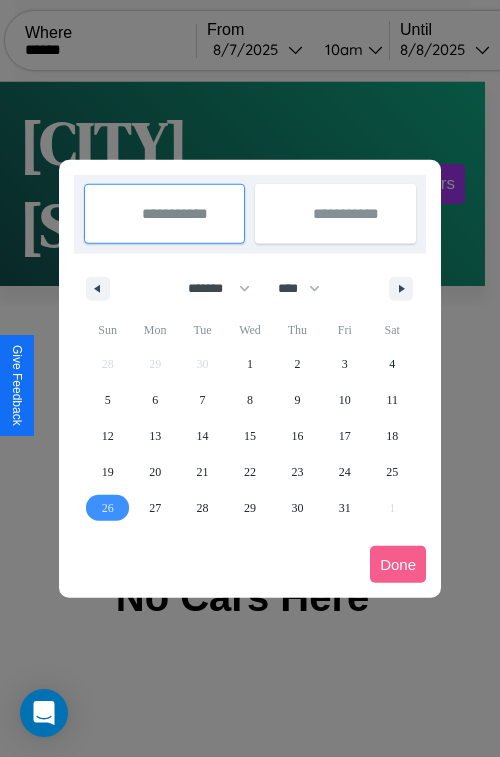 click on "26" at bounding box center (108, 508) 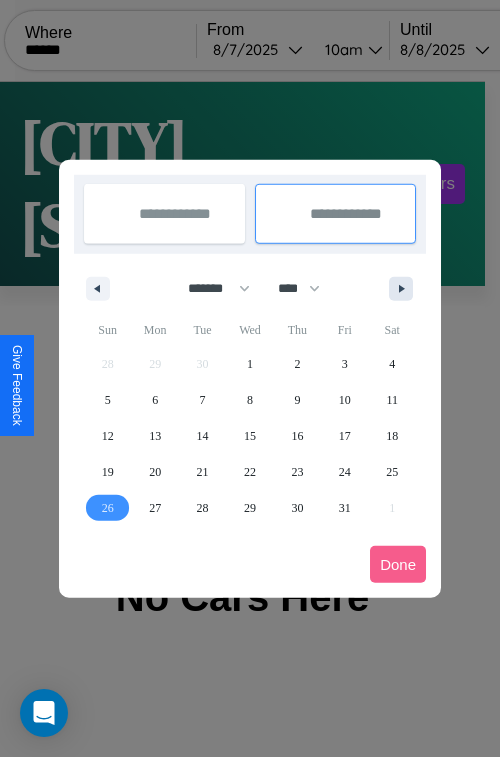 click at bounding box center (405, 289) 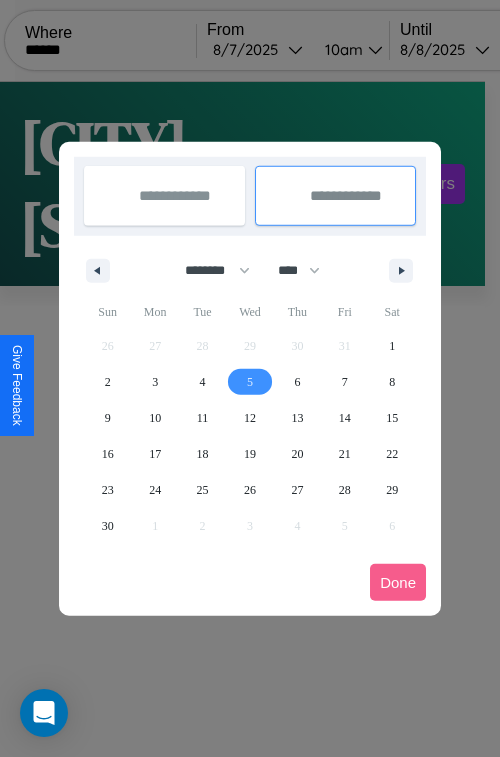 click on "5" at bounding box center [250, 382] 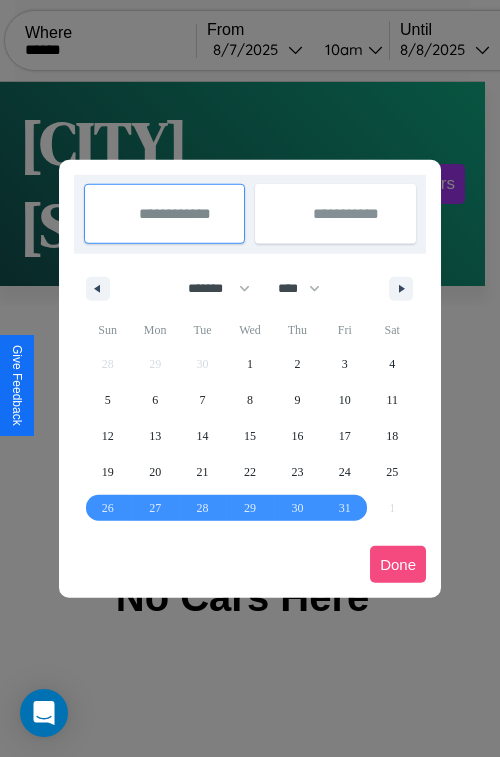 click on "Done" at bounding box center (398, 564) 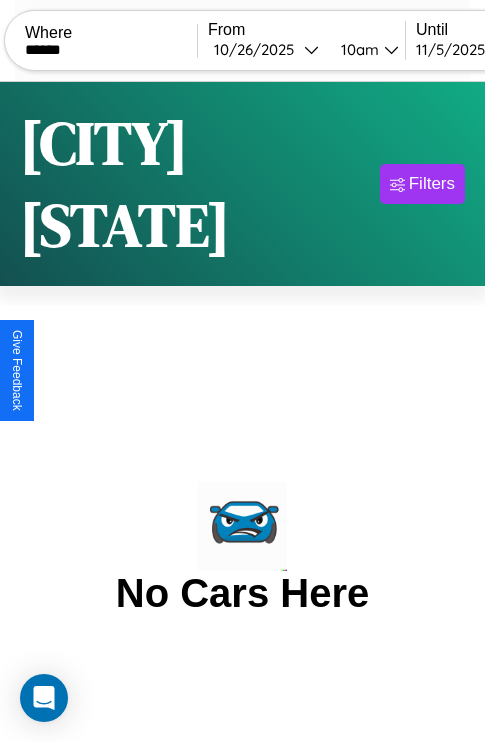 click on "10am" at bounding box center [357, 49] 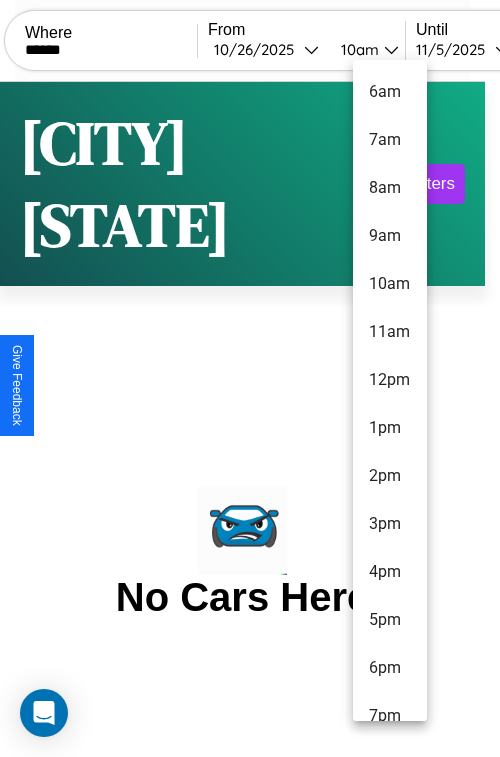 click on "9am" at bounding box center (390, 236) 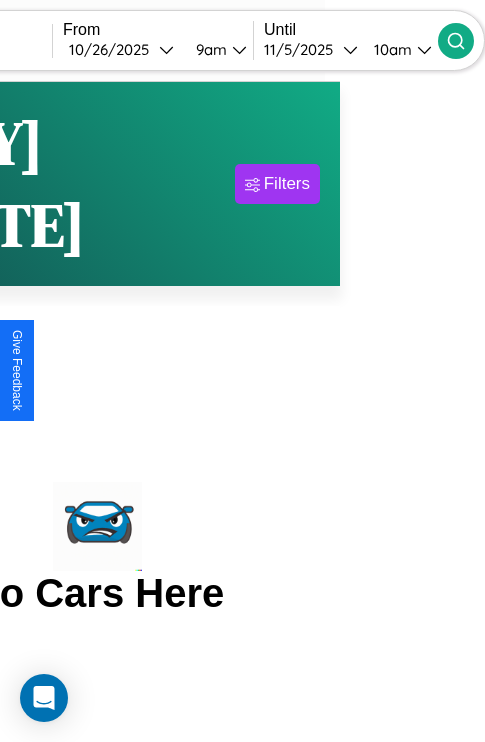 click 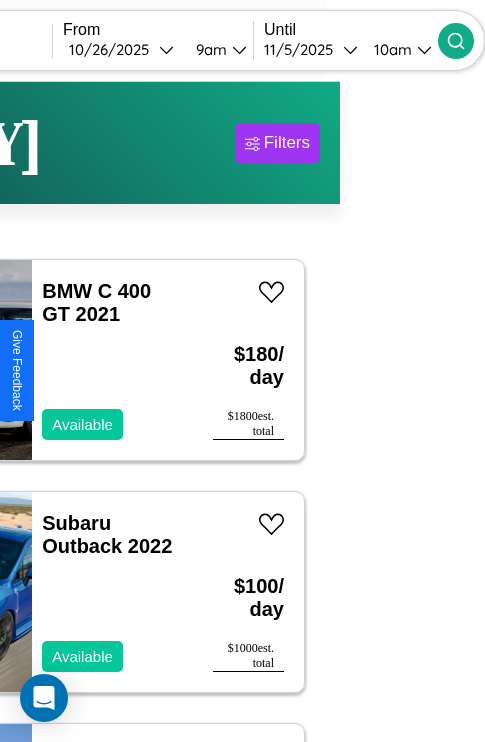 scroll, scrollTop: 60, scrollLeft: 88, axis: both 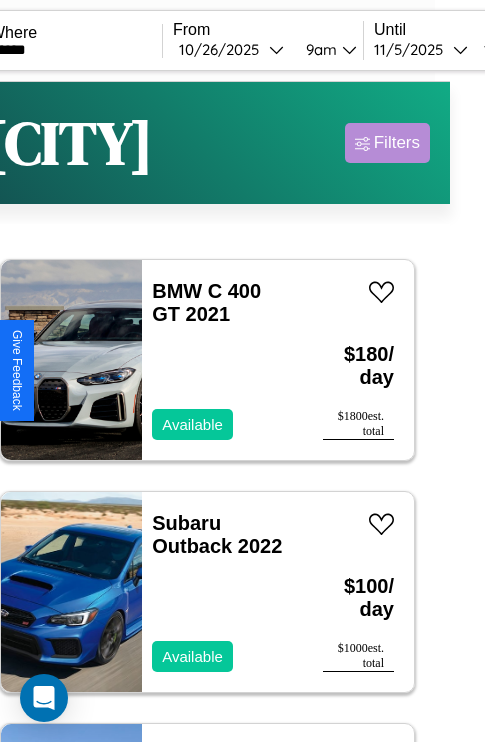 click on "Filters" at bounding box center (397, 143) 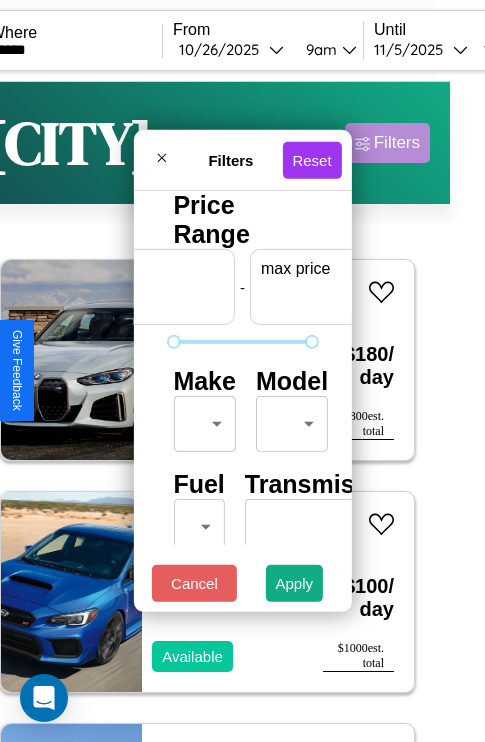 scroll, scrollTop: 0, scrollLeft: 124, axis: horizontal 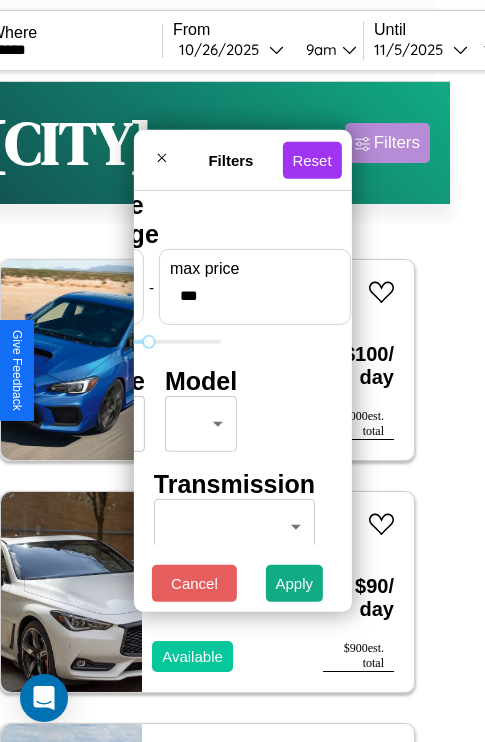 type on "***" 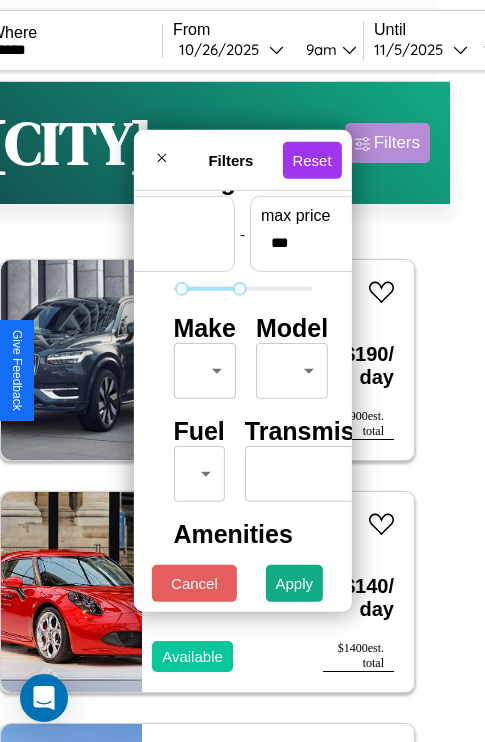 scroll, scrollTop: 59, scrollLeft: 0, axis: vertical 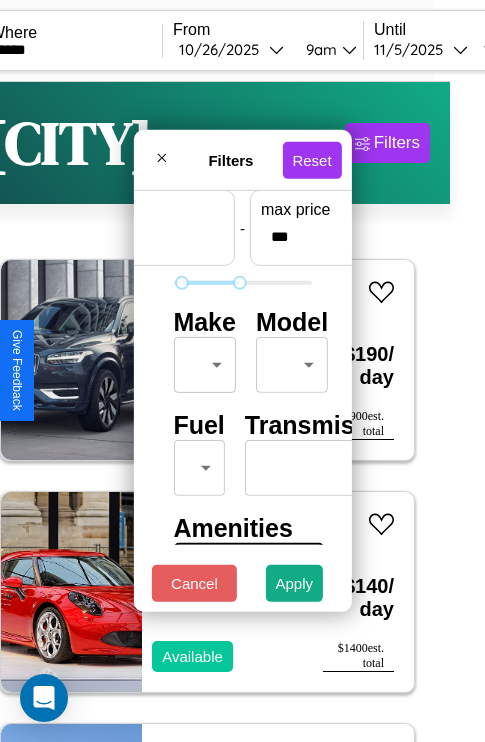 type on "**" 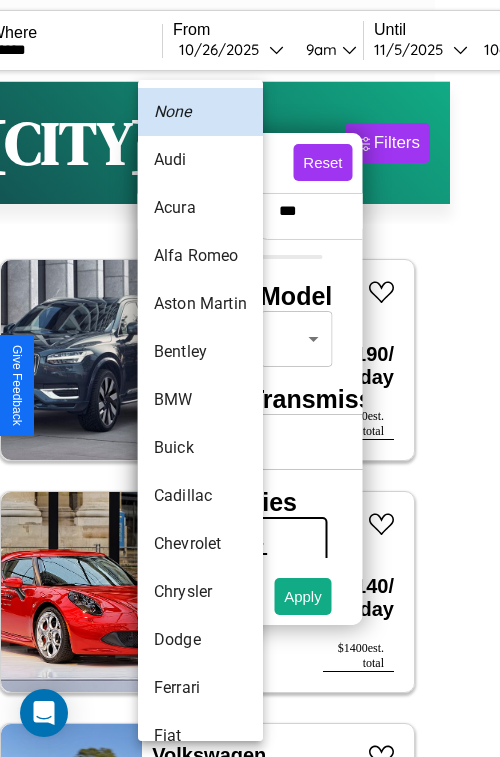 click on "Bentley" at bounding box center (200, 352) 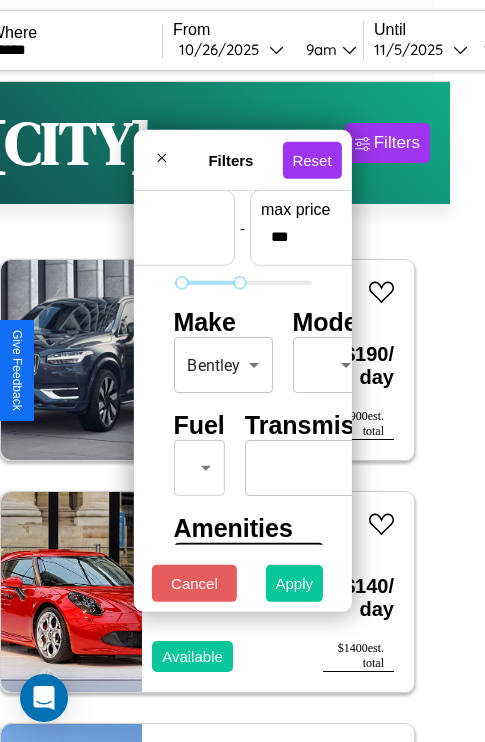 click on "Apply" at bounding box center (295, 583) 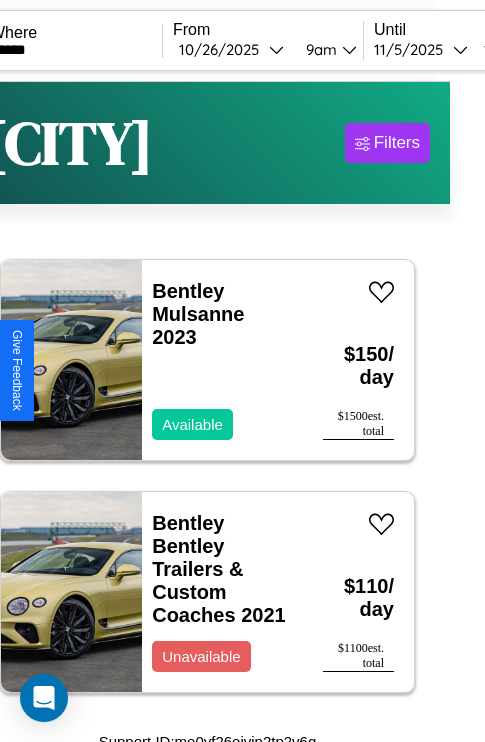 scroll, scrollTop: 13, scrollLeft: 35, axis: both 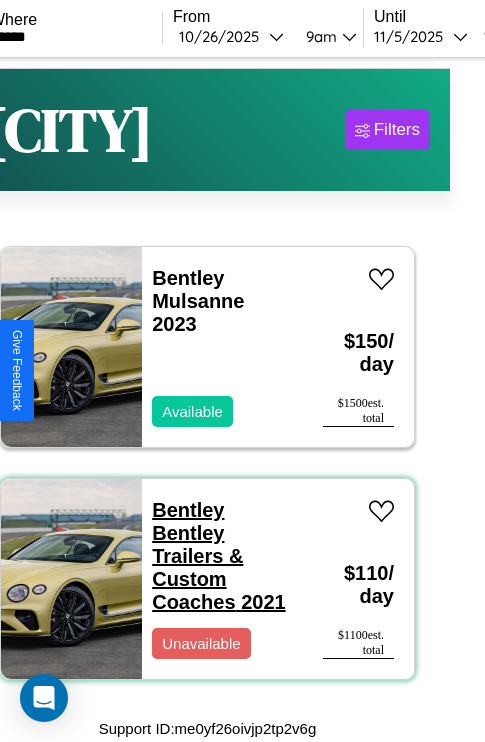 click on "Bentley   Bentley Trailers & Custom Coaches   [YEAR]" at bounding box center (218, 556) 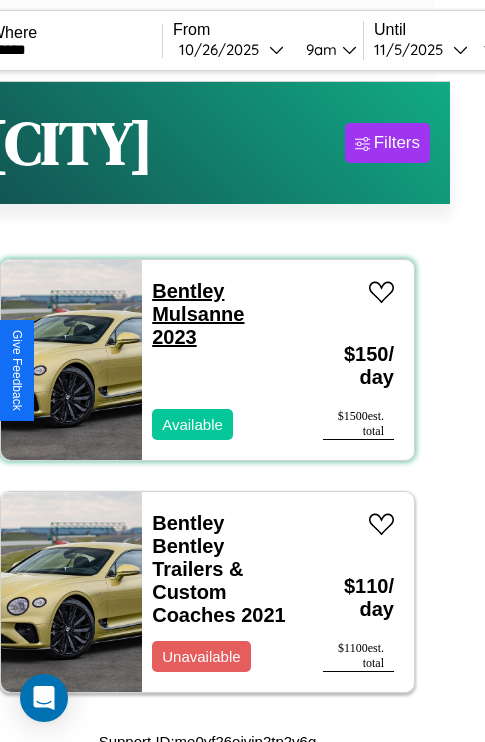 click on "Bentley   Mulsanne   [YEAR]" at bounding box center (198, 314) 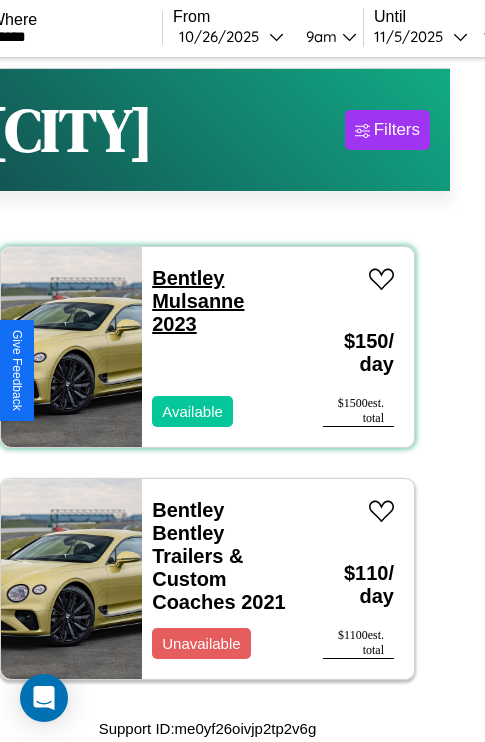 scroll, scrollTop: 0, scrollLeft: 35, axis: horizontal 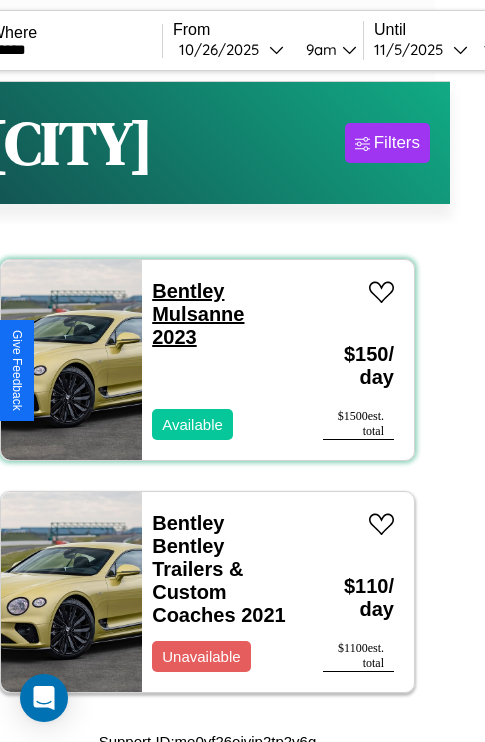 click on "Bentley   Mulsanne   [YEAR]" at bounding box center [198, 314] 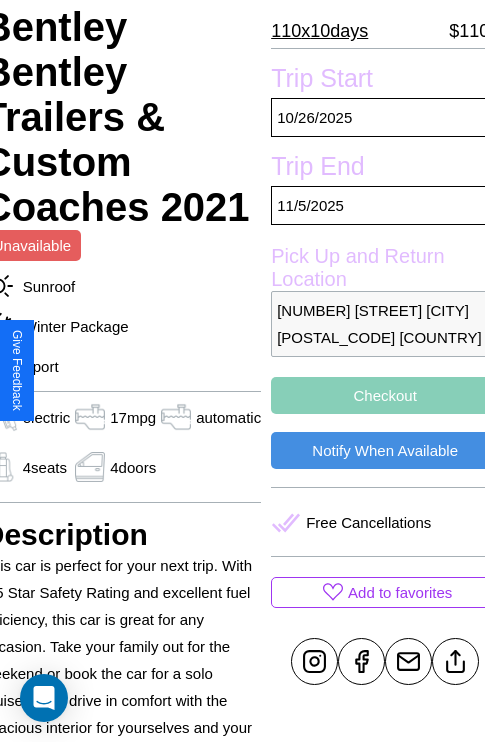 scroll, scrollTop: 378, scrollLeft: 96, axis: both 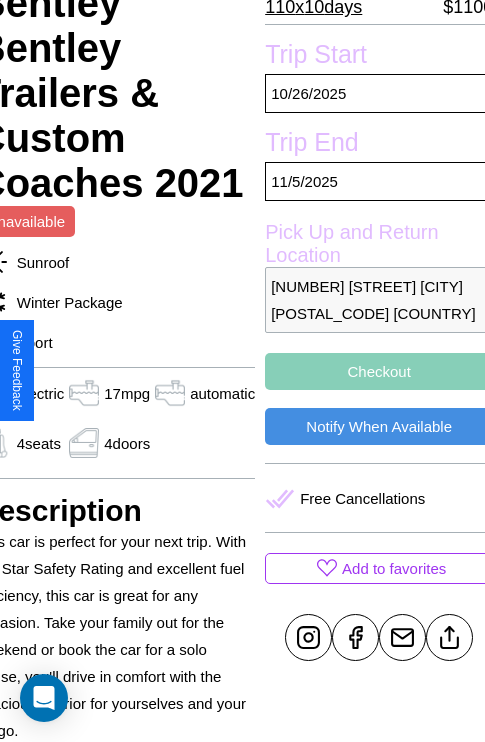 click on "Checkout" at bounding box center [379, 371] 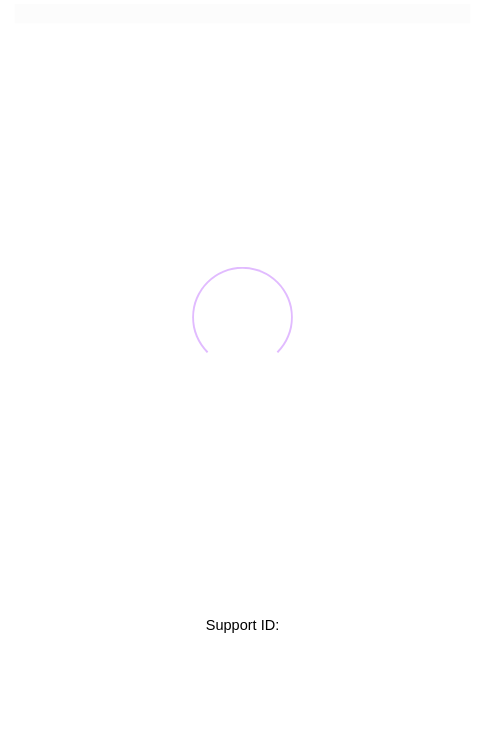 scroll, scrollTop: 0, scrollLeft: 0, axis: both 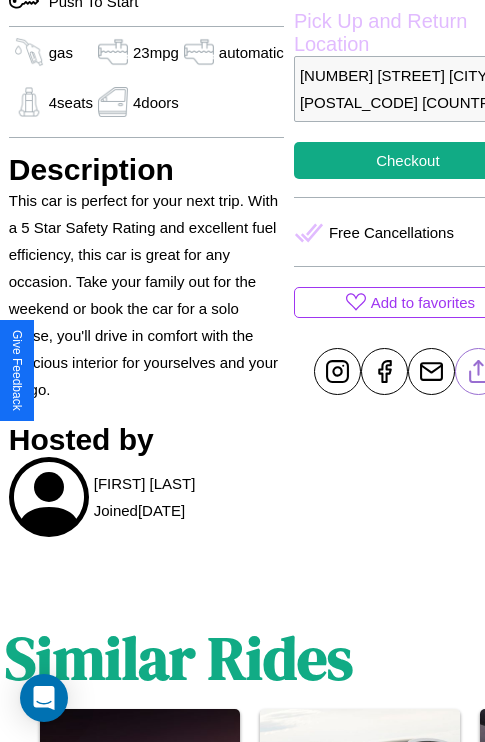 click 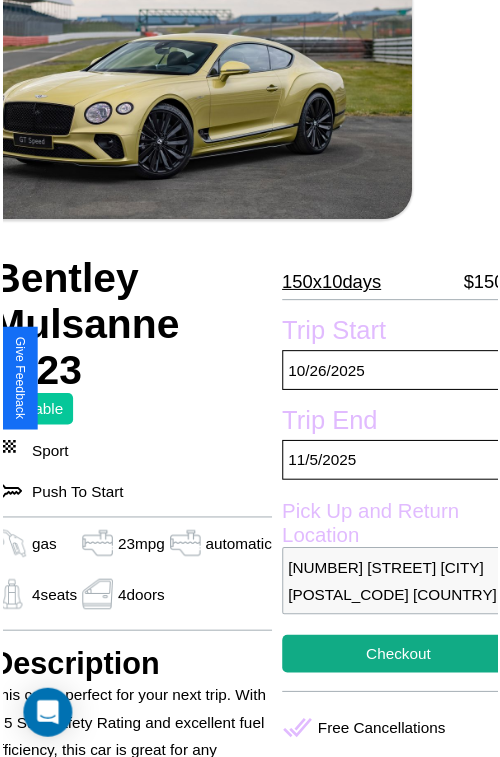 scroll, scrollTop: 100, scrollLeft: 84, axis: both 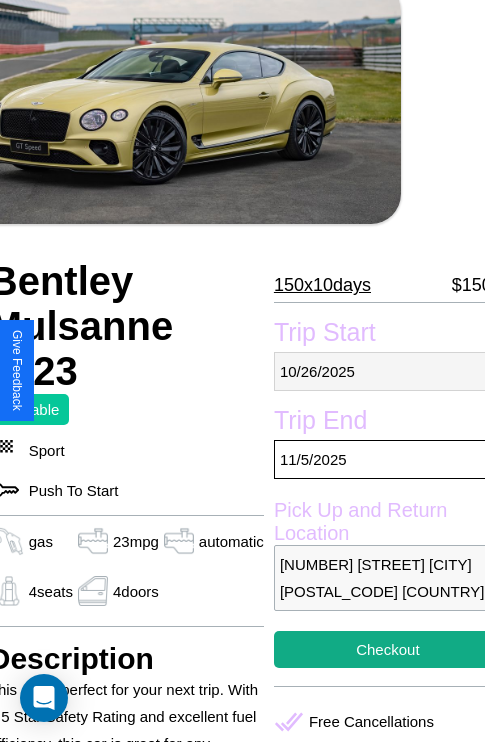 click on "10 / 26 / 2025" at bounding box center (388, 371) 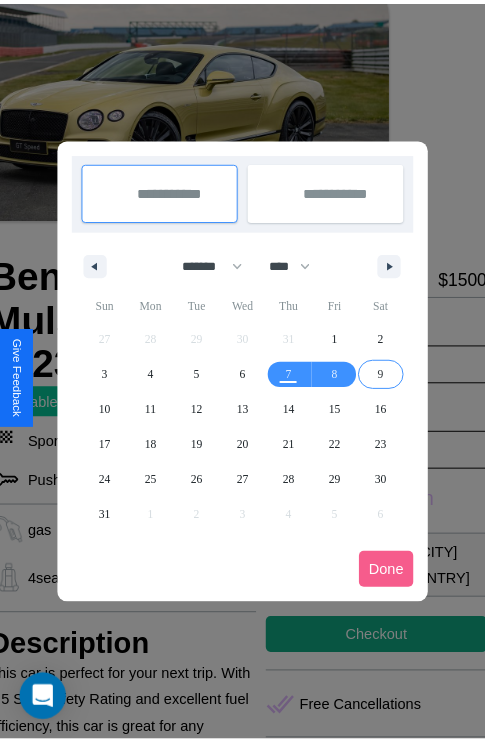 scroll, scrollTop: 0, scrollLeft: 84, axis: horizontal 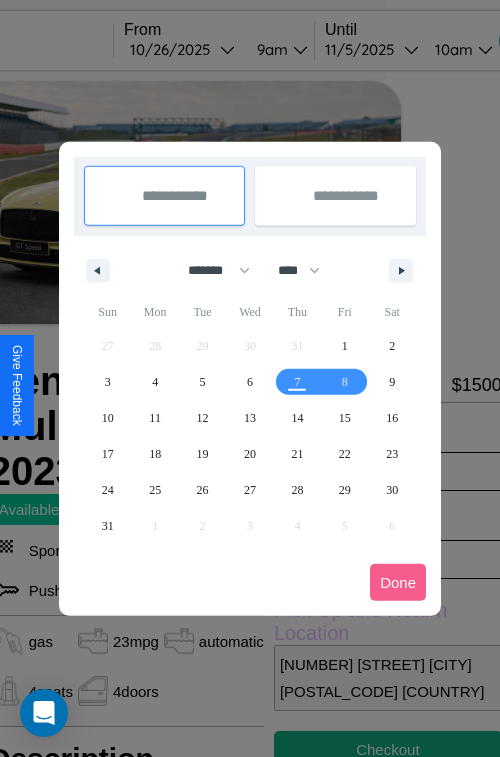 click at bounding box center [250, 378] 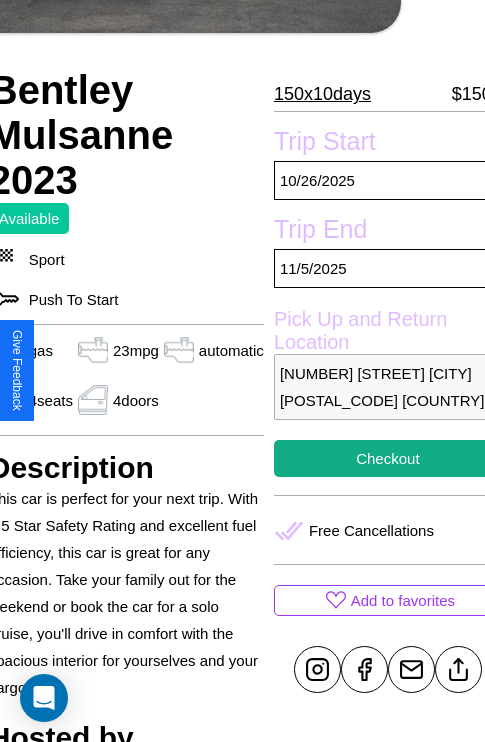 scroll, scrollTop: 378, scrollLeft: 84, axis: both 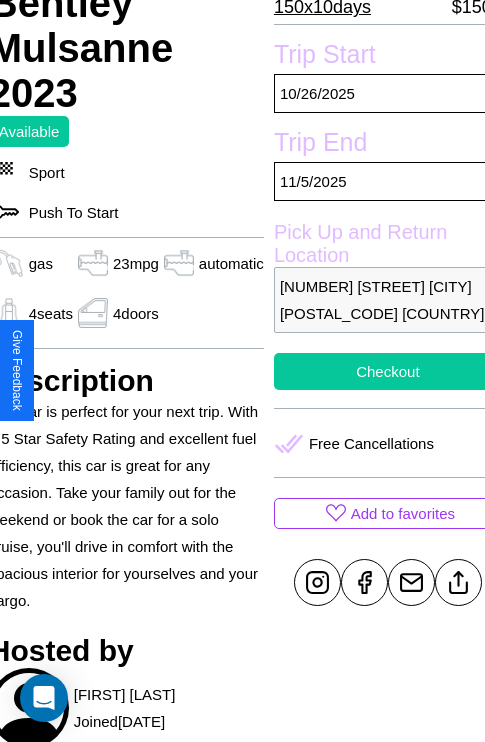 click on "Checkout" at bounding box center [388, 371] 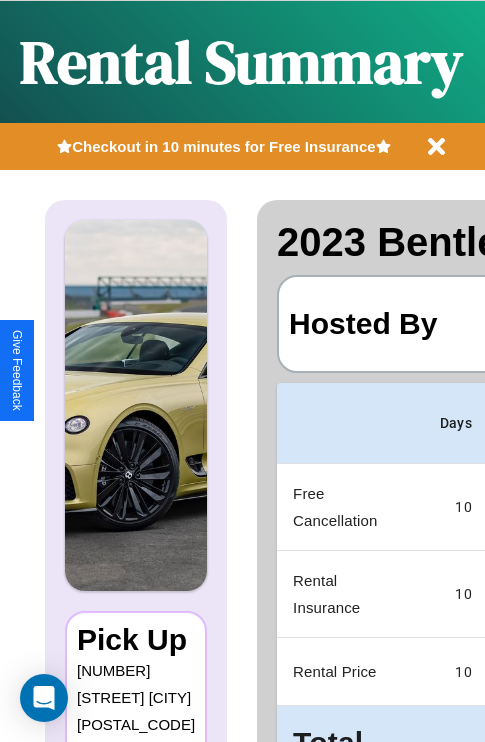 scroll, scrollTop: 0, scrollLeft: 383, axis: horizontal 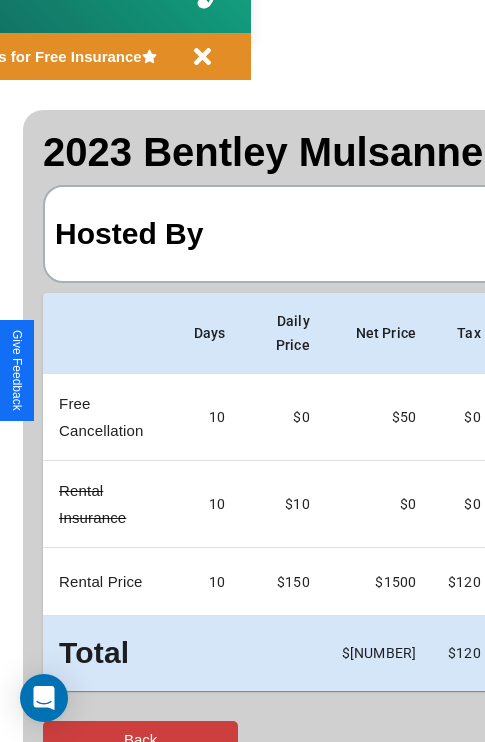 click on "Back" at bounding box center (140, 739) 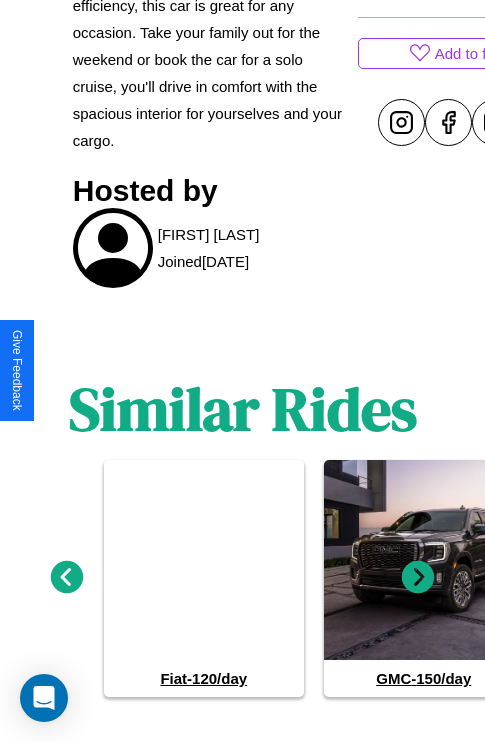 scroll, scrollTop: 860, scrollLeft: 0, axis: vertical 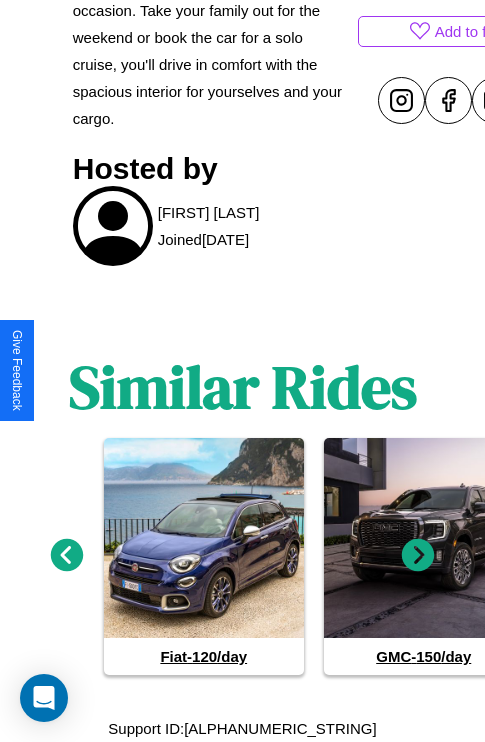 click 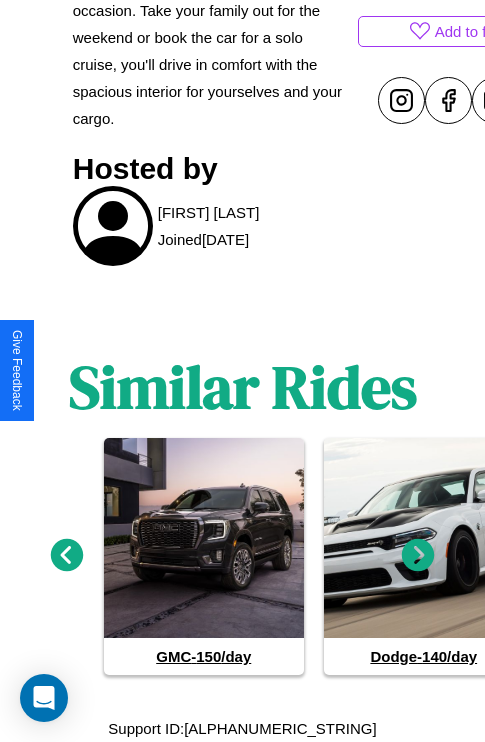 click 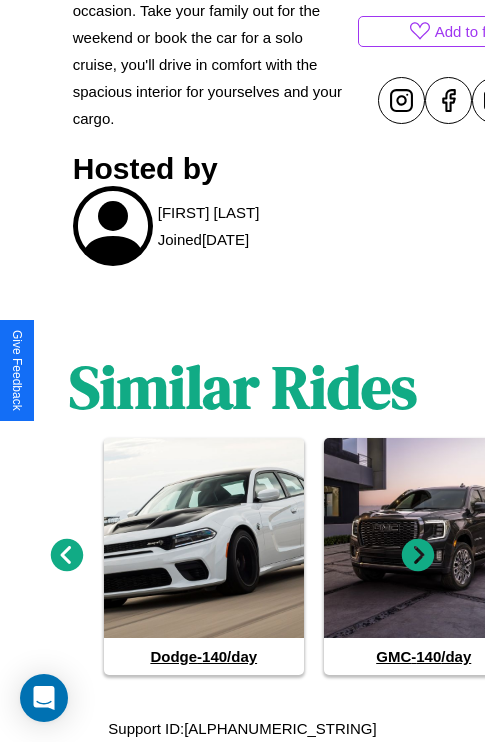 click 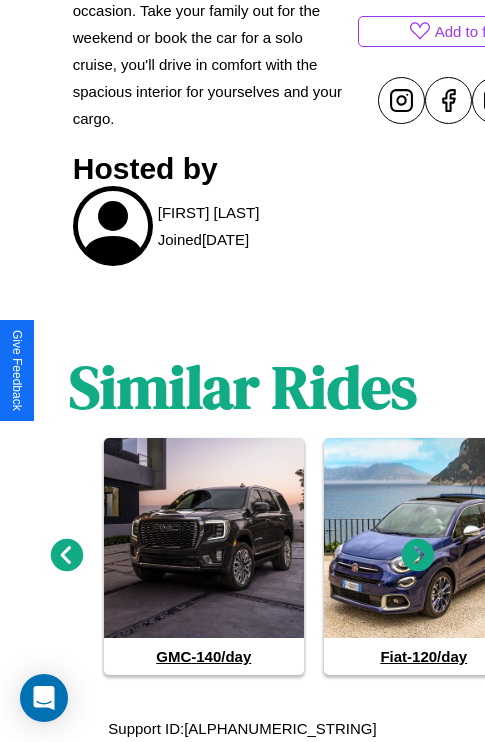 click 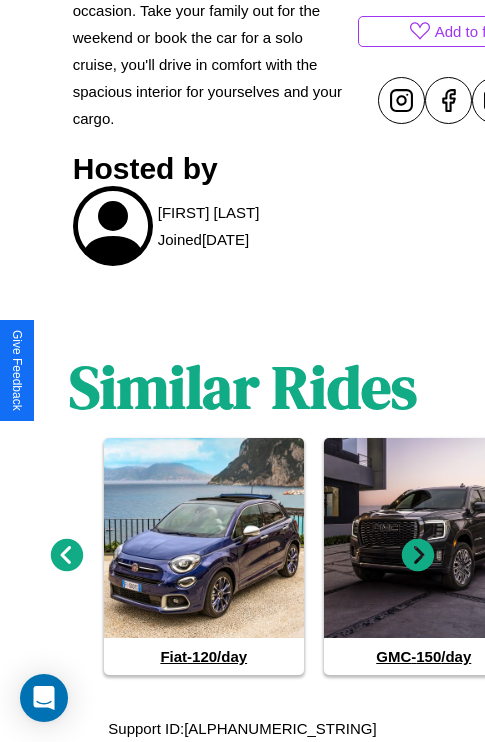 click 